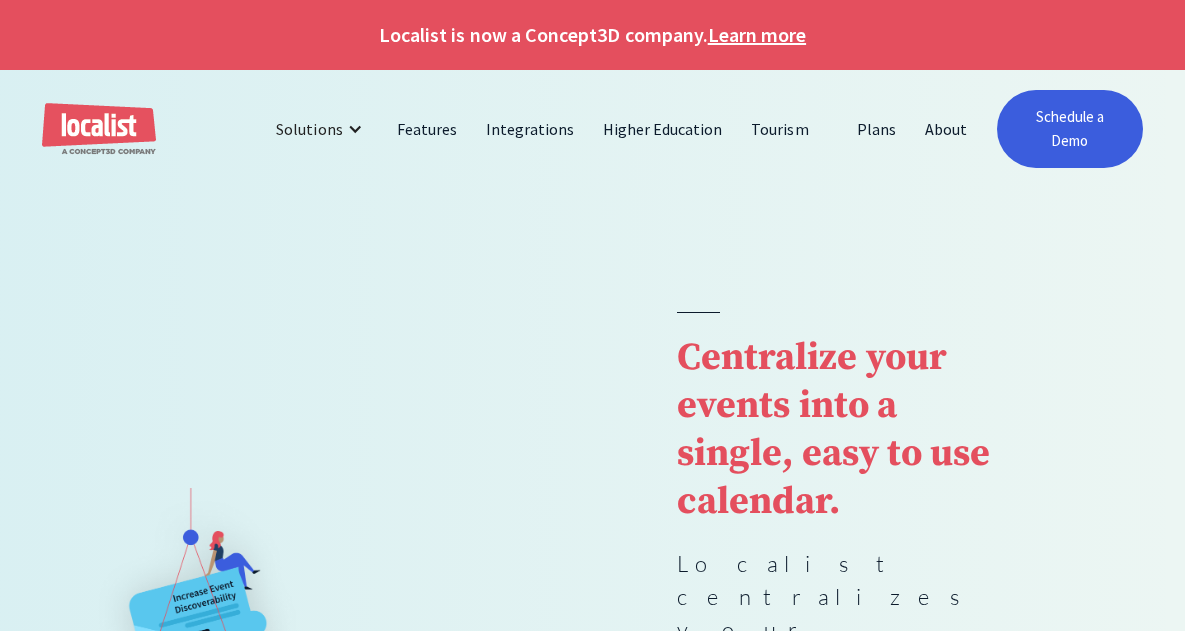 scroll, scrollTop: 0, scrollLeft: 0, axis: both 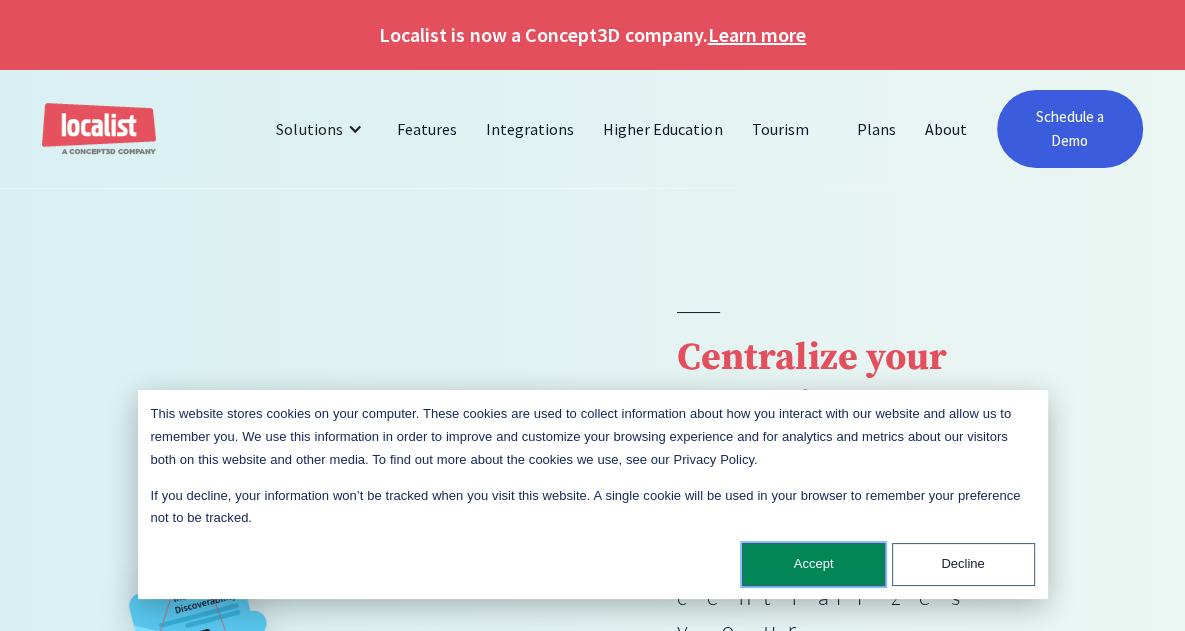 click on "Accept" at bounding box center [813, 564] 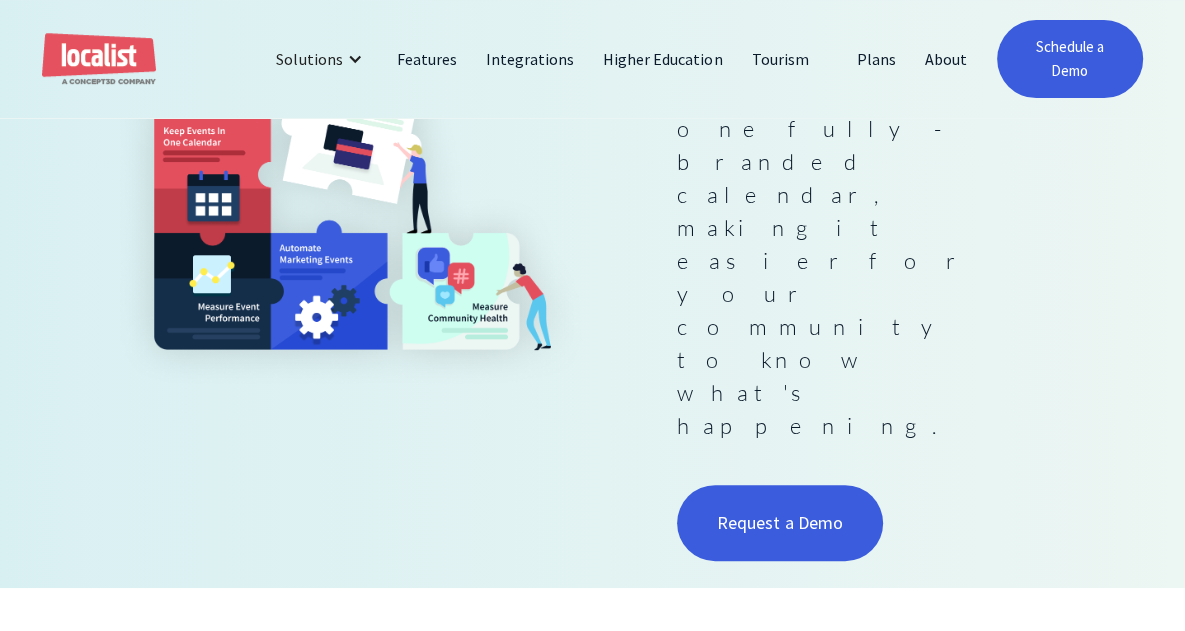 scroll, scrollTop: 800, scrollLeft: 0, axis: vertical 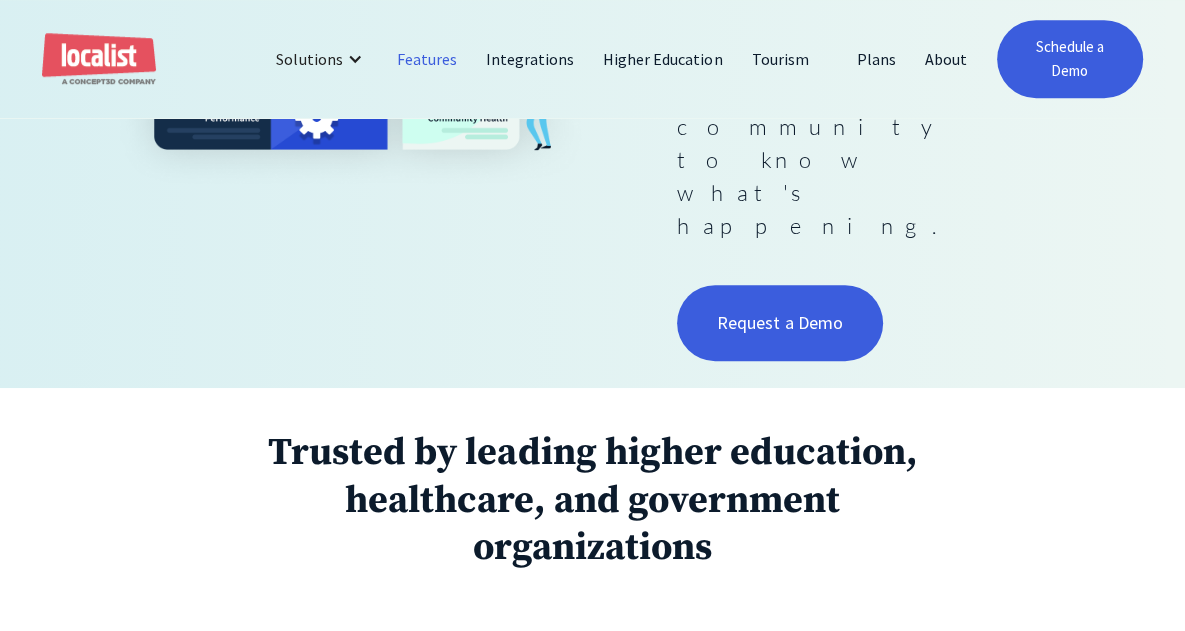 click on "Features" at bounding box center (427, 59) 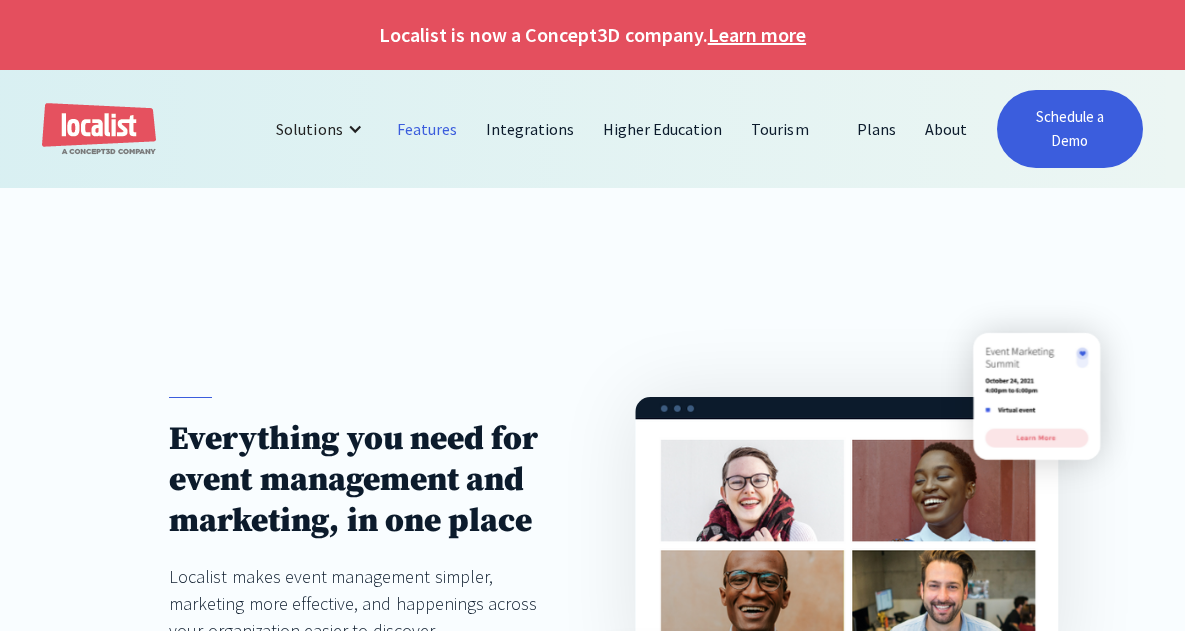 scroll, scrollTop: 0, scrollLeft: 0, axis: both 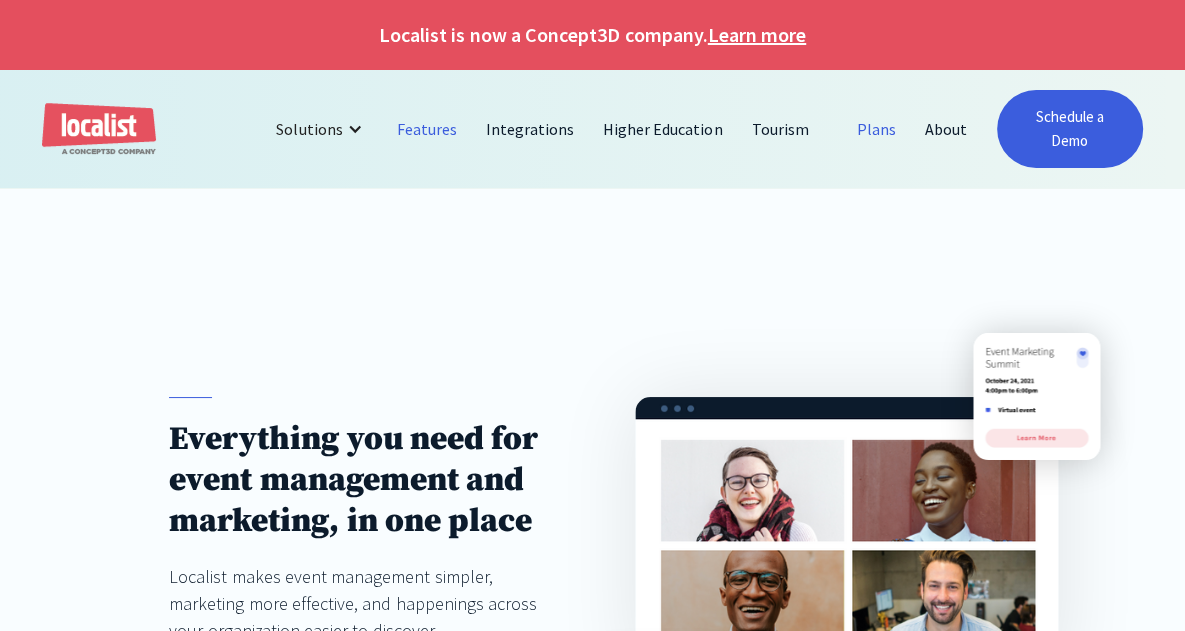 click on "Plans" at bounding box center (877, 129) 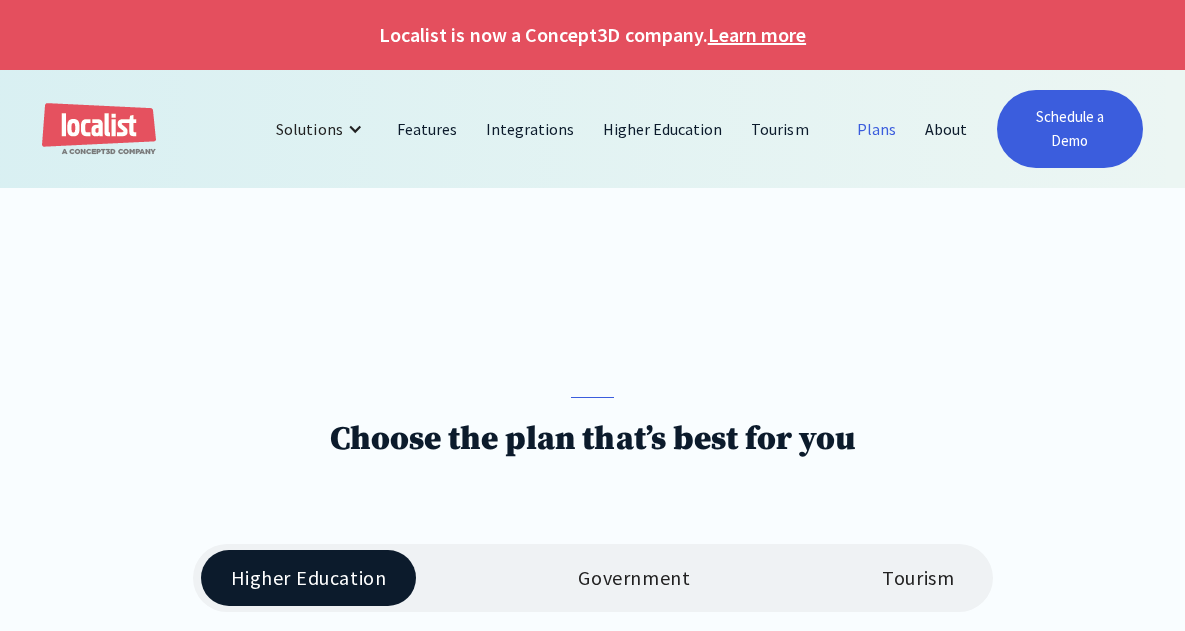 scroll, scrollTop: 0, scrollLeft: 0, axis: both 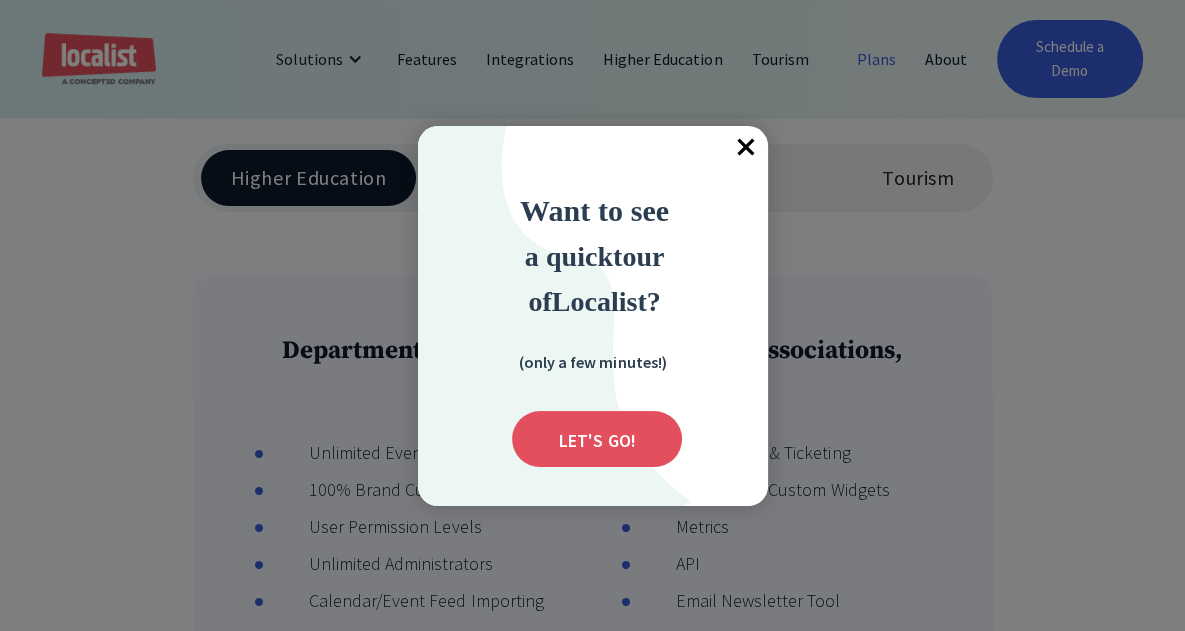 click on "×" at bounding box center [746, 148] 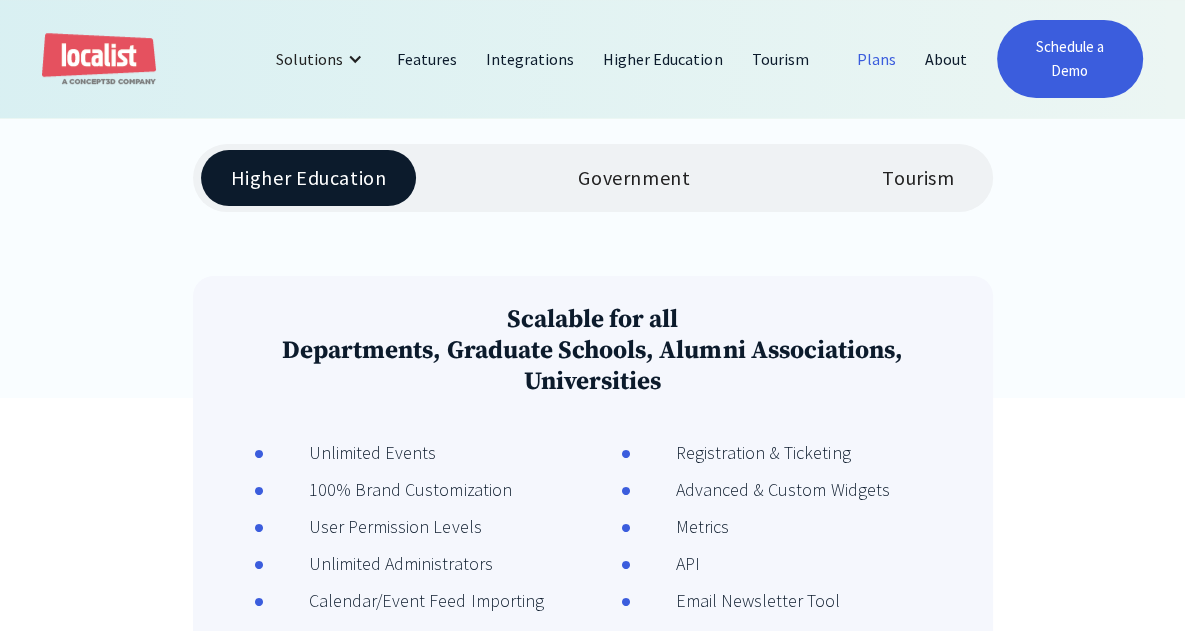 click on "Government" at bounding box center [634, 178] 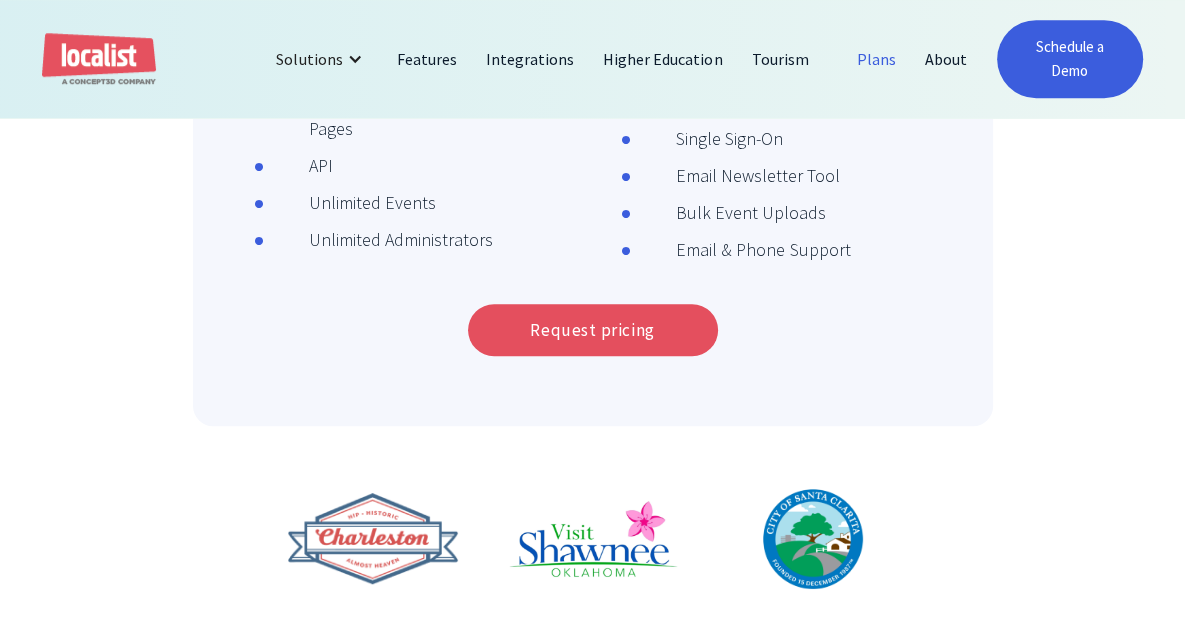 scroll, scrollTop: 600, scrollLeft: 0, axis: vertical 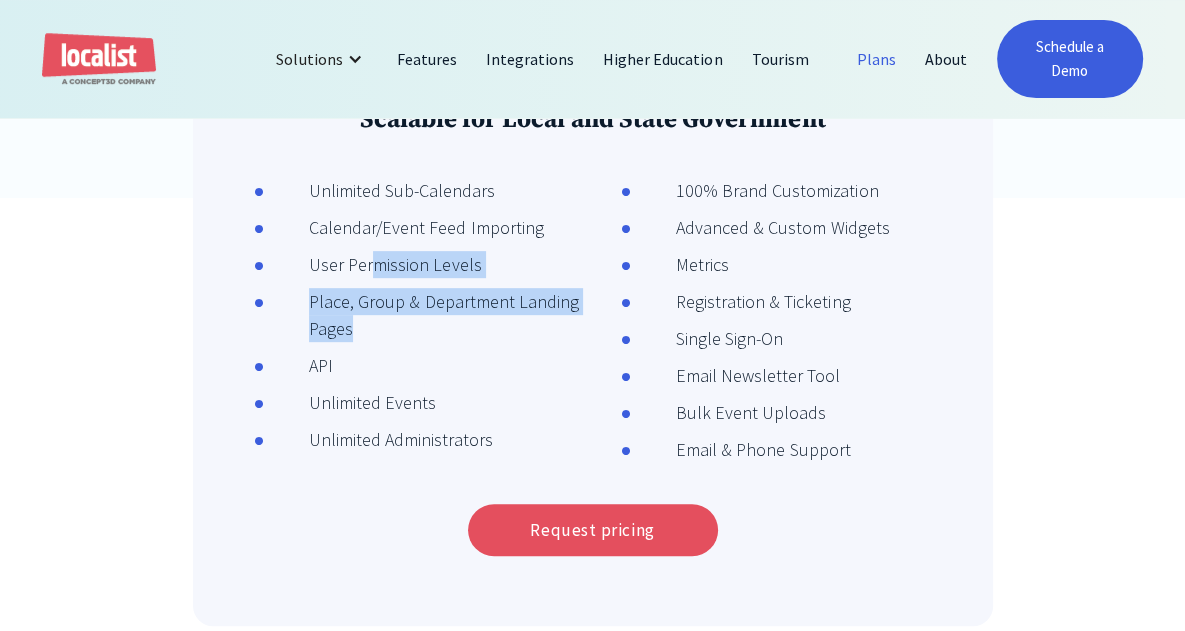 drag, startPoint x: 372, startPoint y: 275, endPoint x: 364, endPoint y: 326, distance: 51.62364 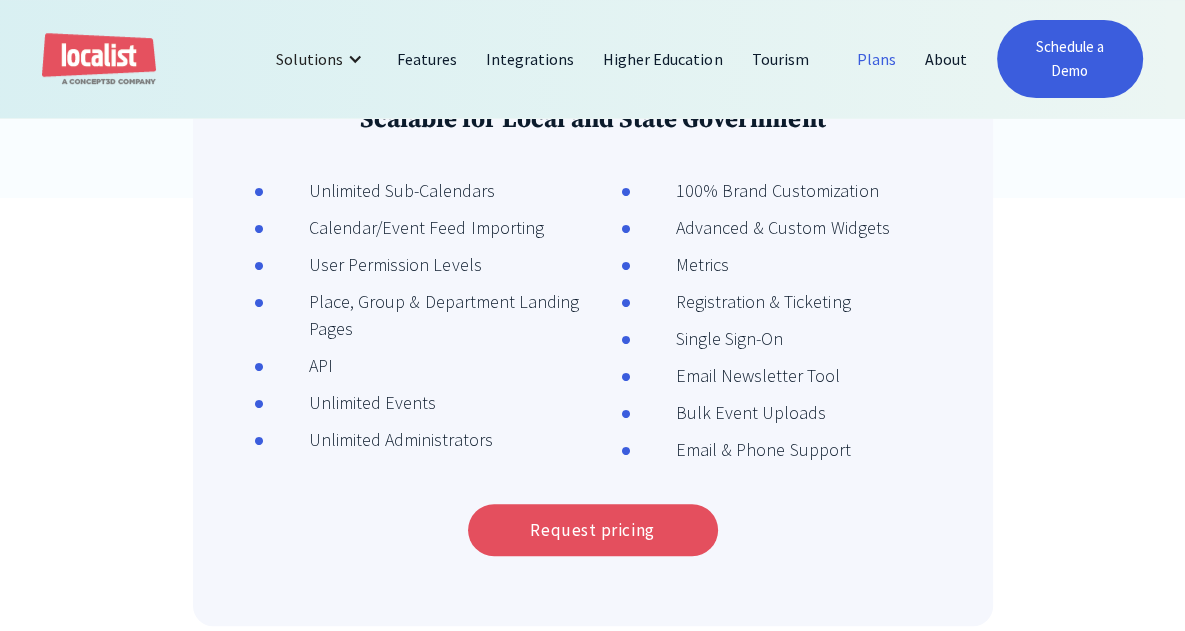 scroll, scrollTop: 400, scrollLeft: 0, axis: vertical 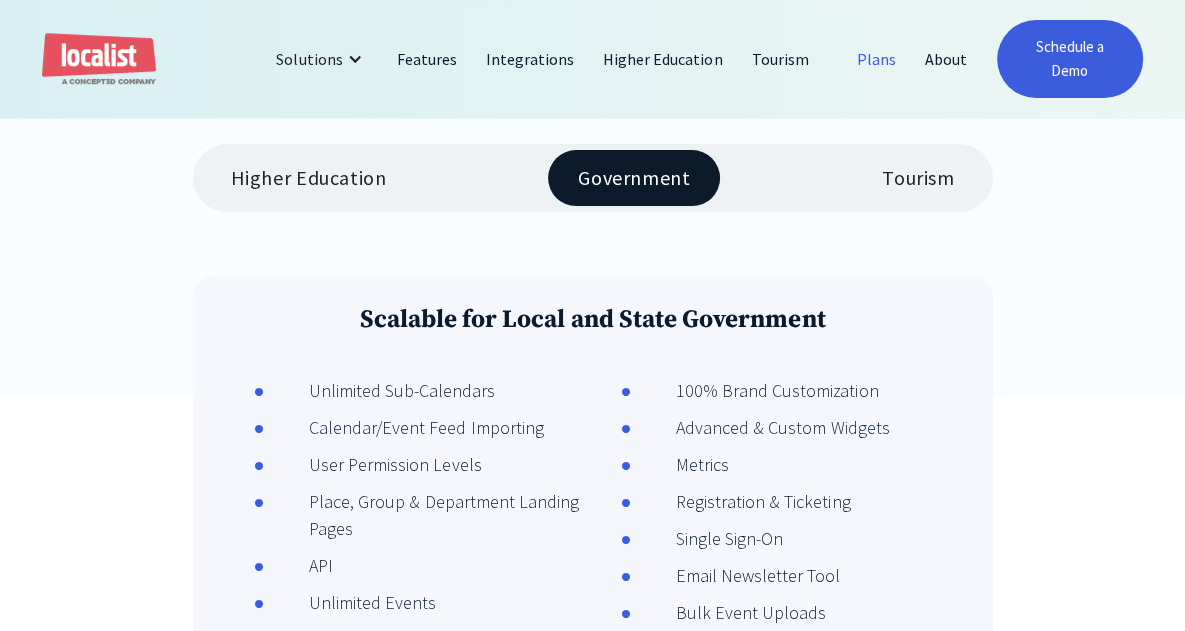 click on "Tourism" at bounding box center (918, 178) 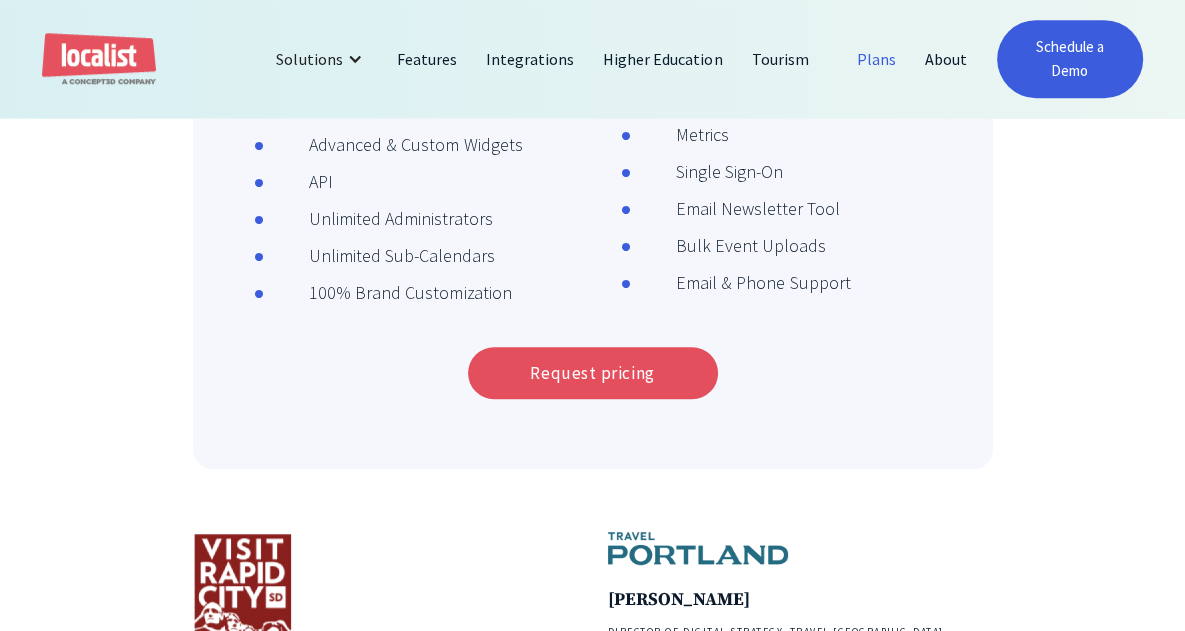 scroll, scrollTop: 200, scrollLeft: 0, axis: vertical 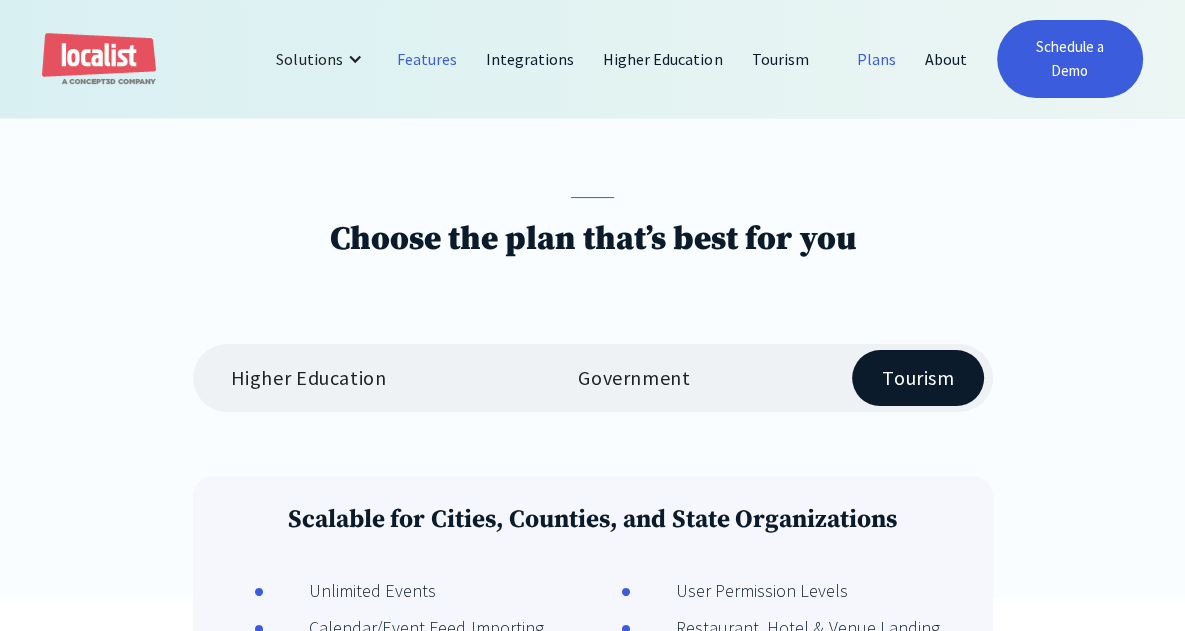 click on "Features" at bounding box center [427, 59] 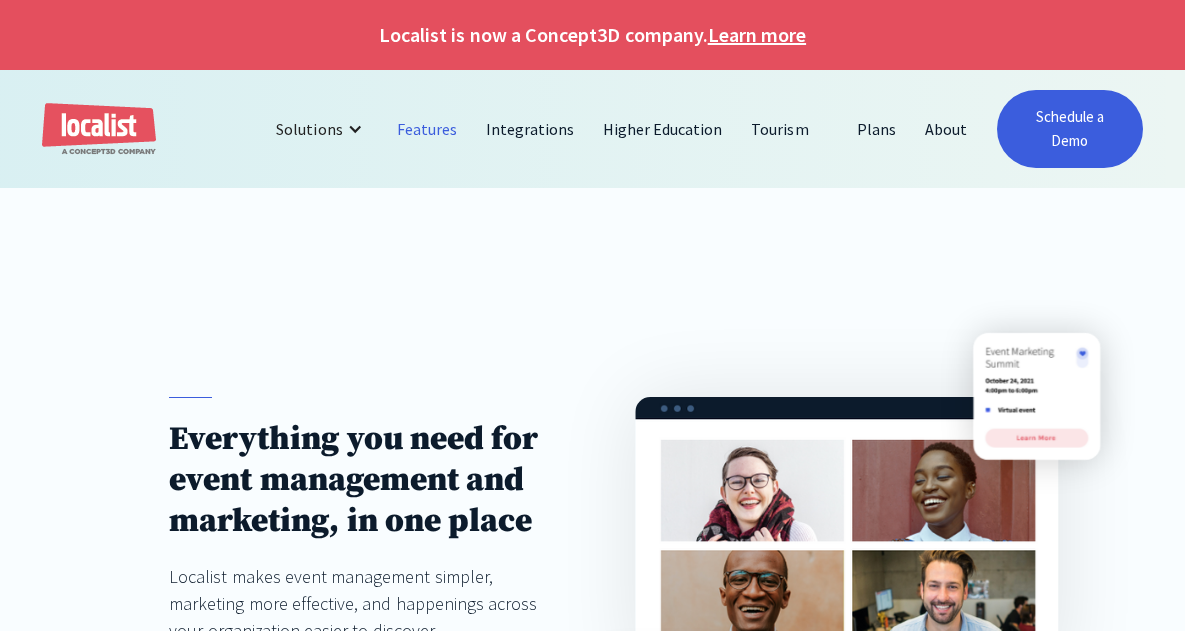 scroll, scrollTop: 200, scrollLeft: 0, axis: vertical 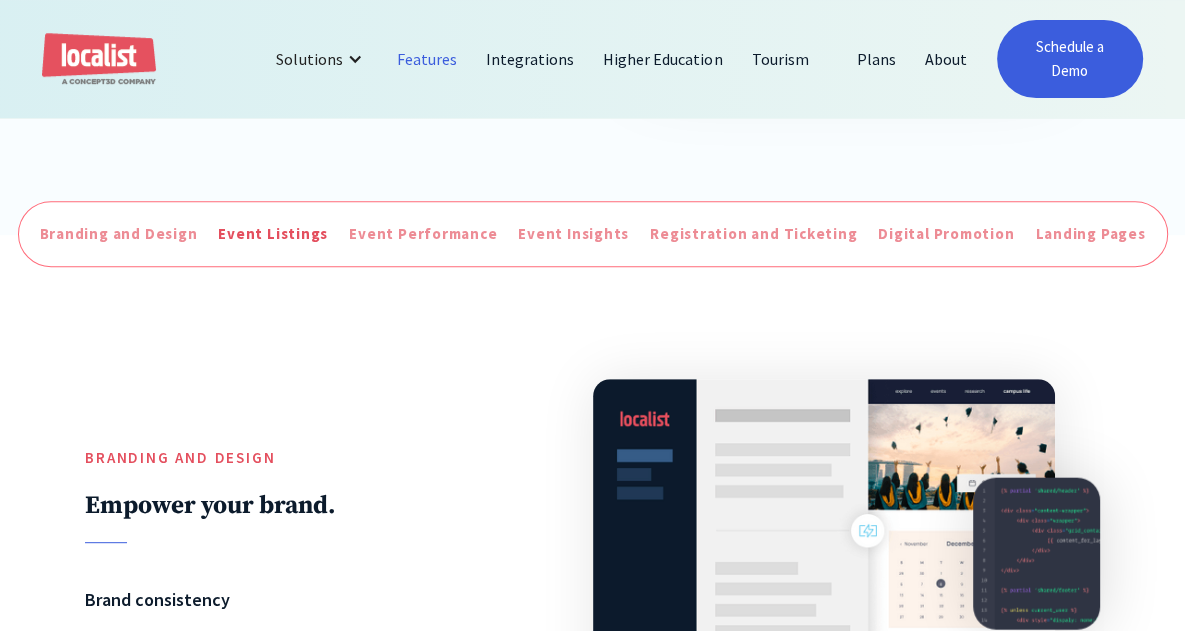 click on "Event Listings" at bounding box center (273, 234) 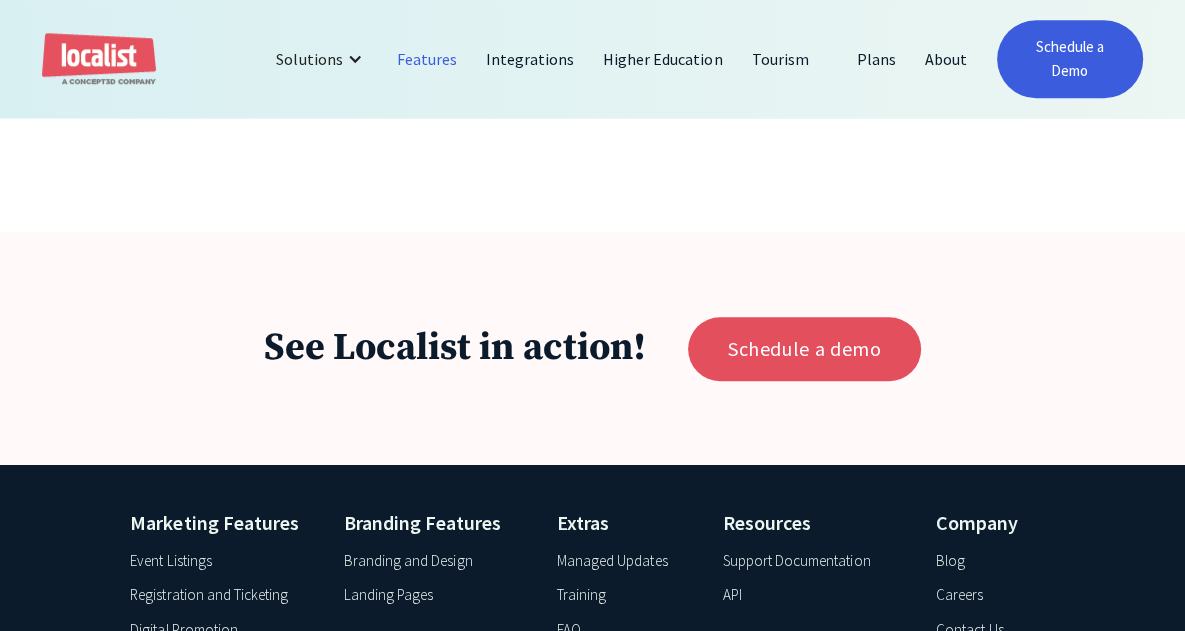 scroll, scrollTop: 6936, scrollLeft: 0, axis: vertical 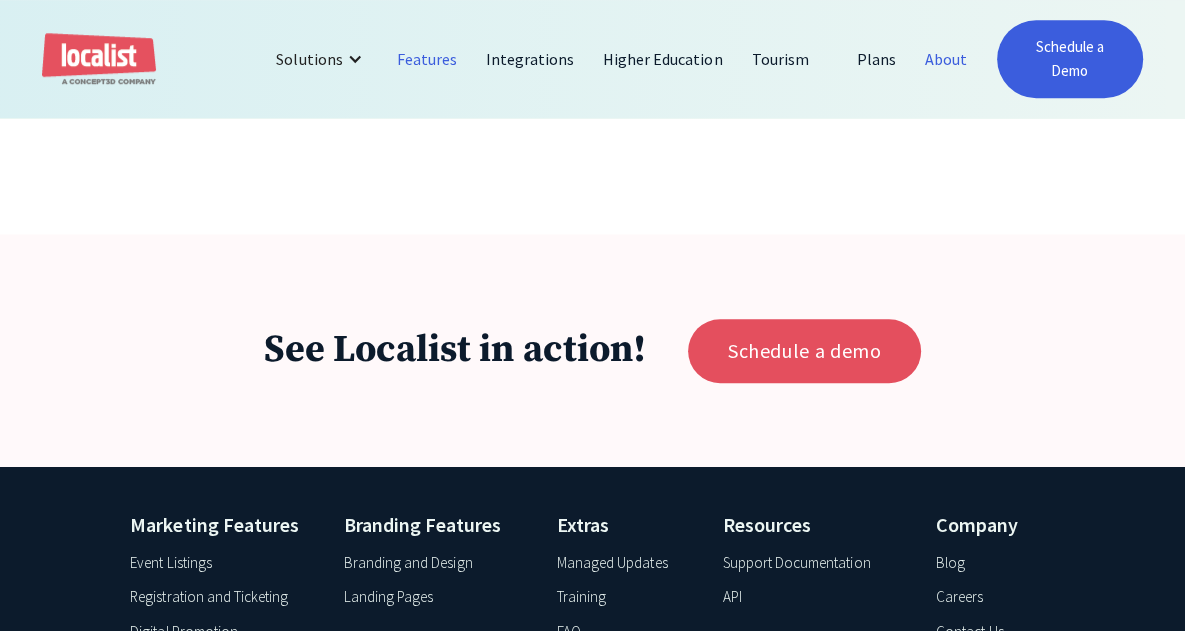 click on "About" at bounding box center [946, 59] 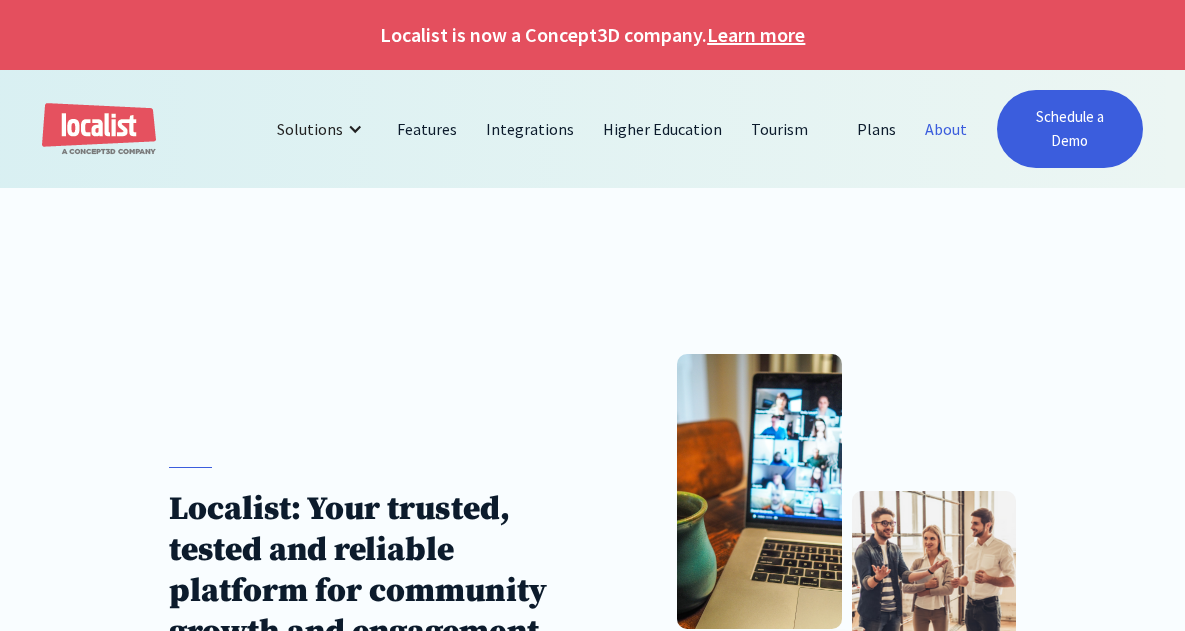 scroll, scrollTop: 0, scrollLeft: 0, axis: both 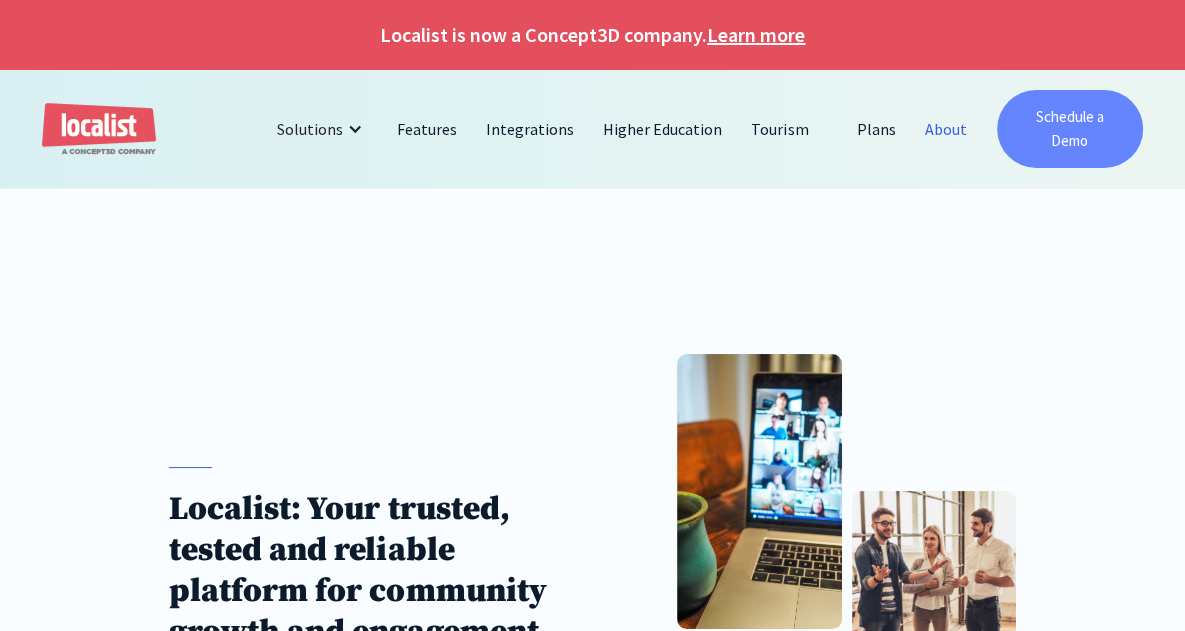 click on "Schedule a Demo" at bounding box center [1070, 129] 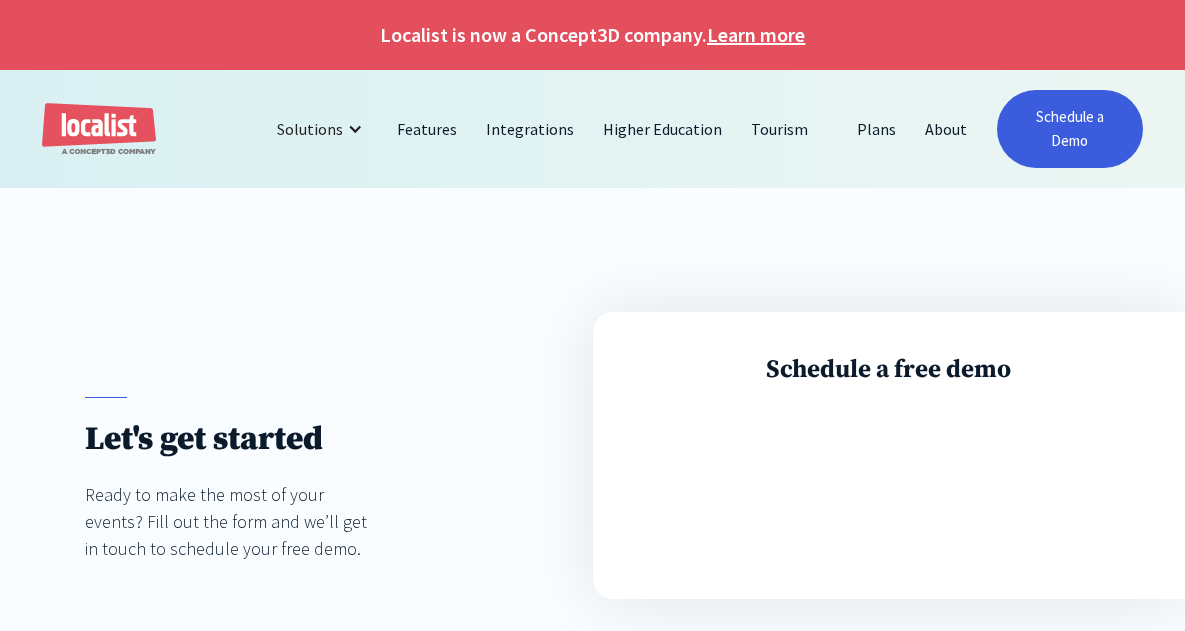 scroll, scrollTop: 0, scrollLeft: 0, axis: both 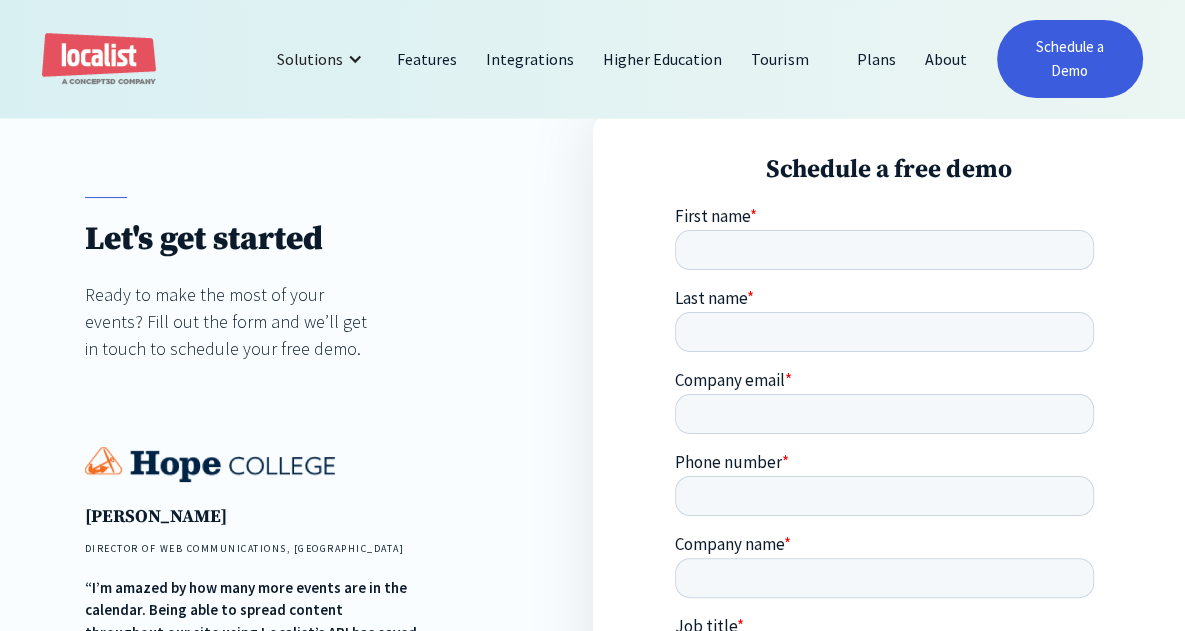 click on "First name *" at bounding box center (888, 238) 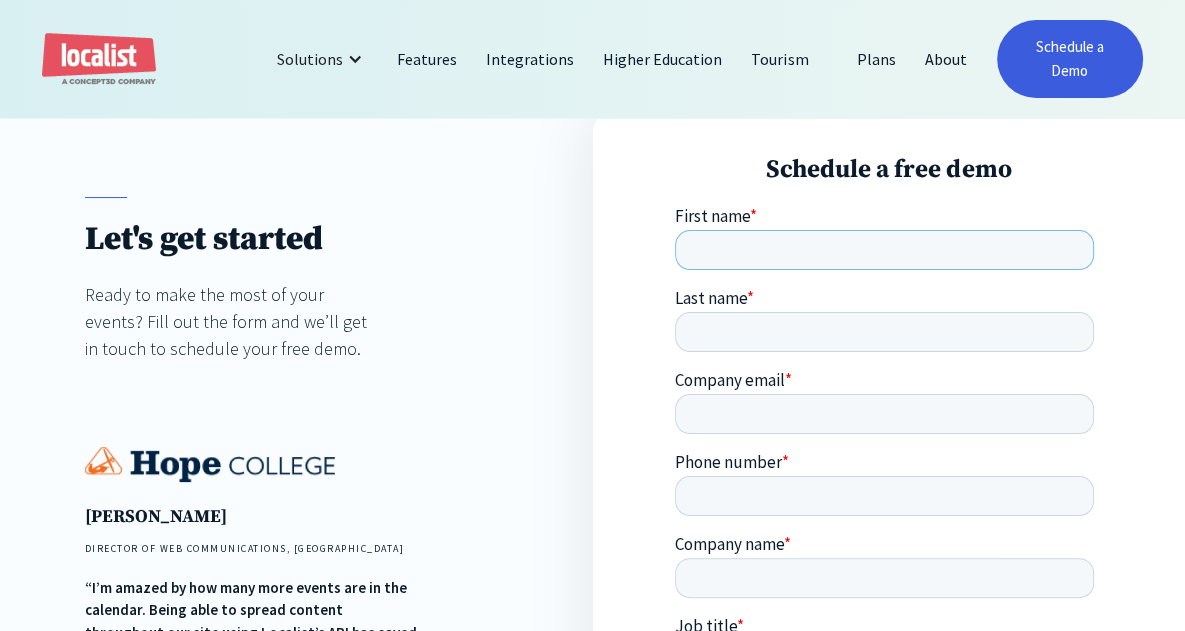 click on "First name *" at bounding box center (884, 250) 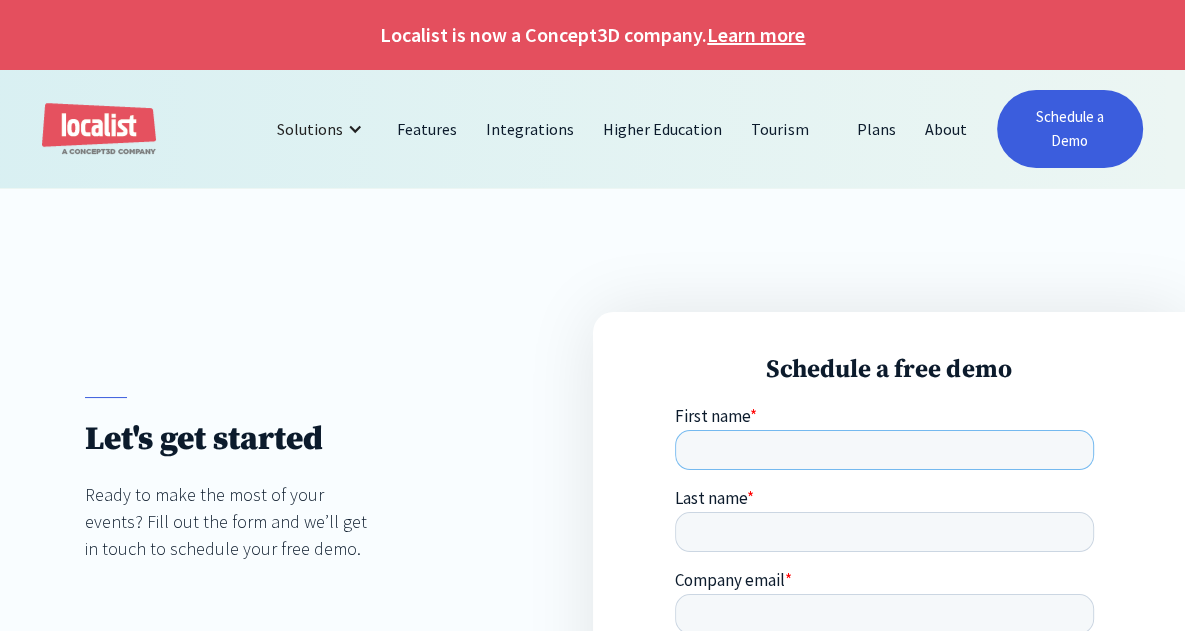 scroll, scrollTop: 200, scrollLeft: 0, axis: vertical 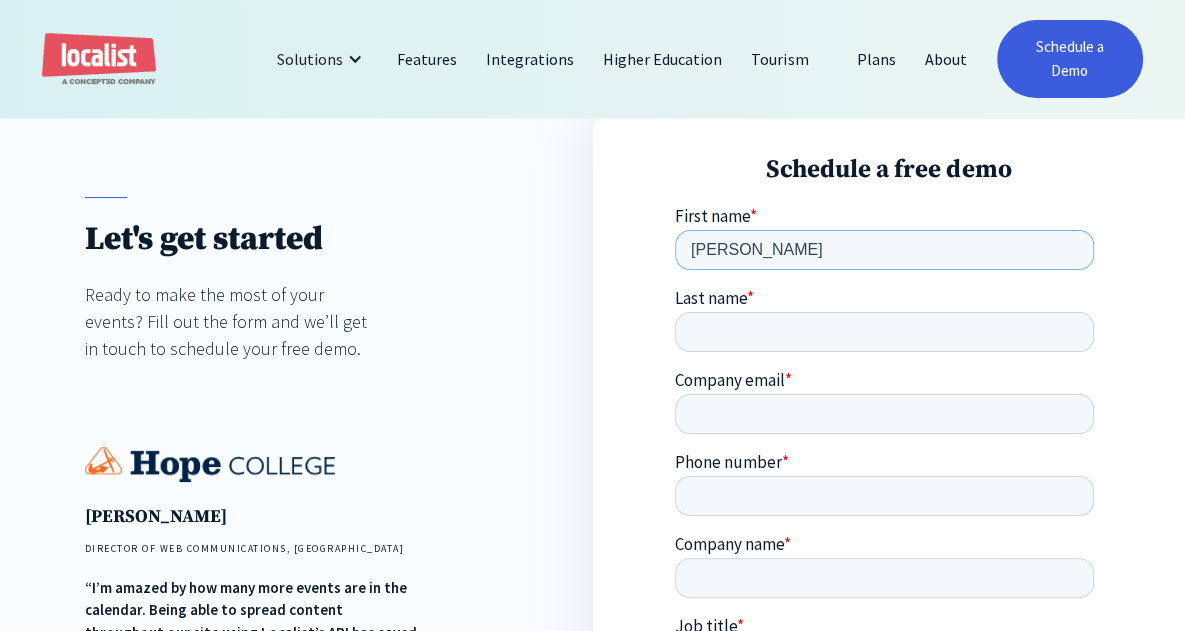 type on "Christopher" 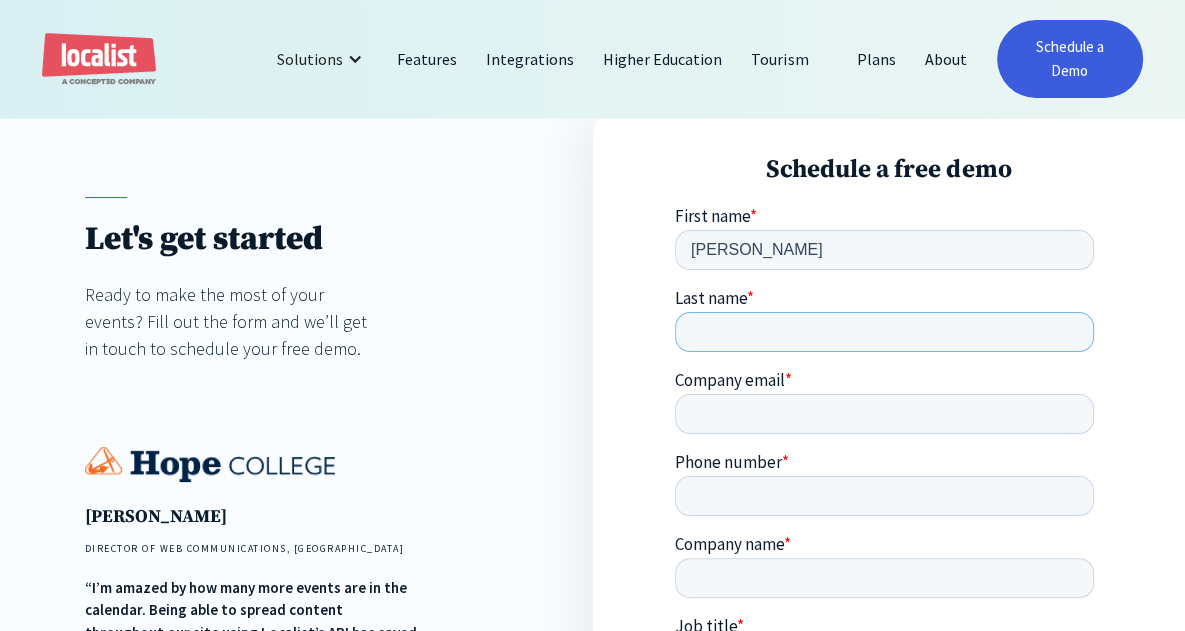 click on "Last name *" at bounding box center [884, 332] 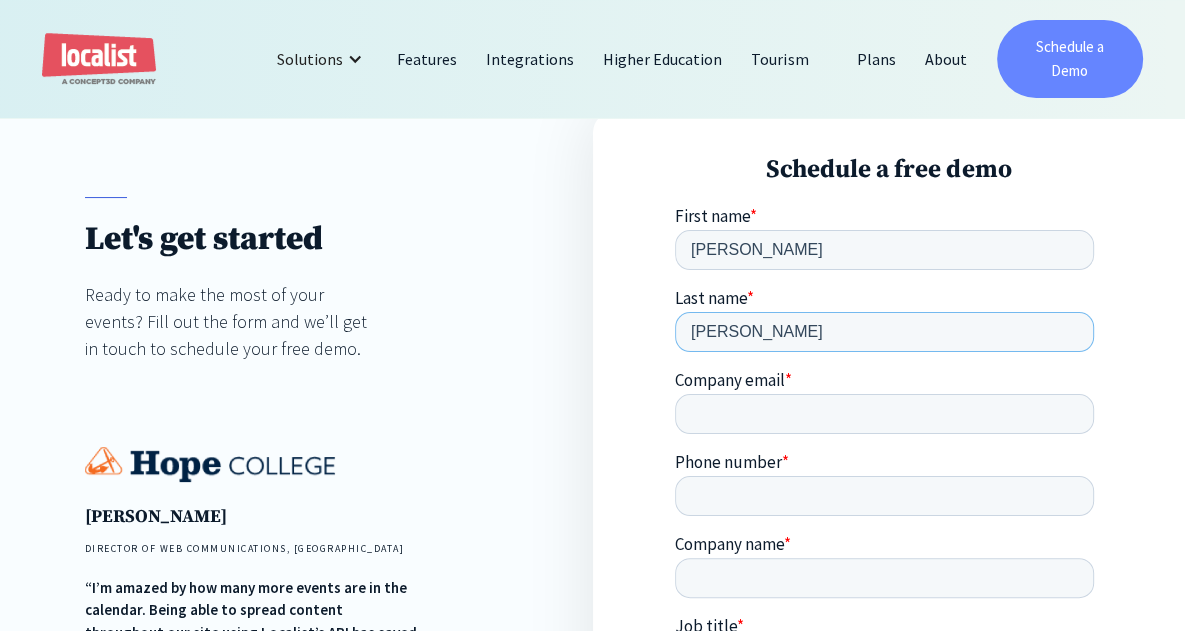 type on "Wilson" 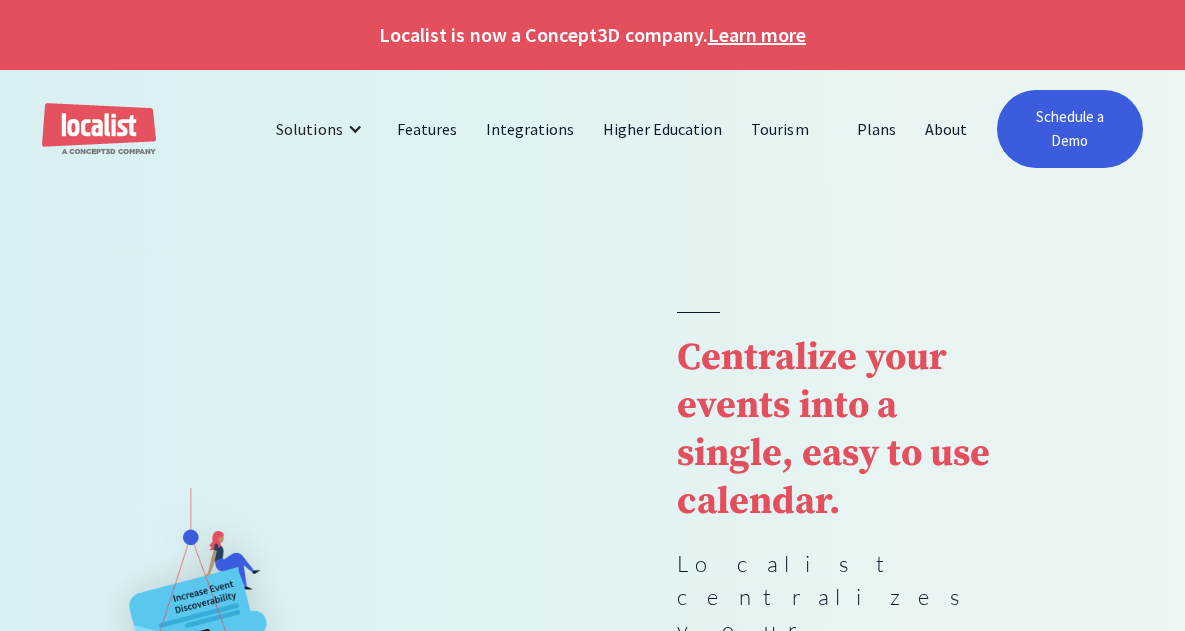 scroll, scrollTop: 0, scrollLeft: 0, axis: both 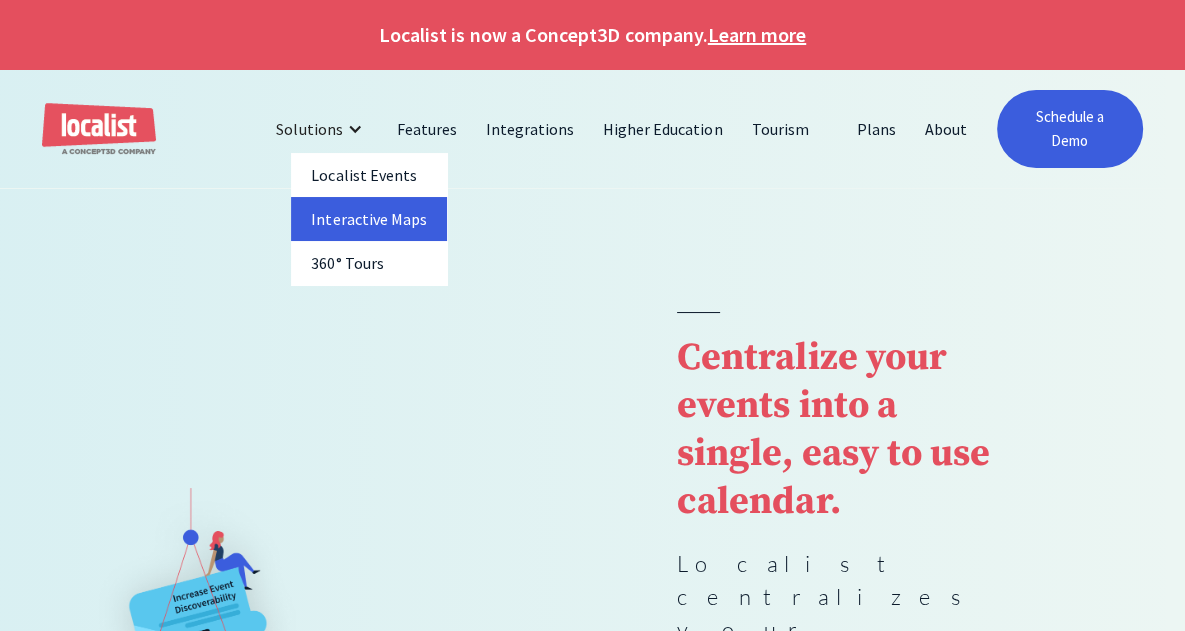 click on "Interactive Maps" at bounding box center [369, 219] 